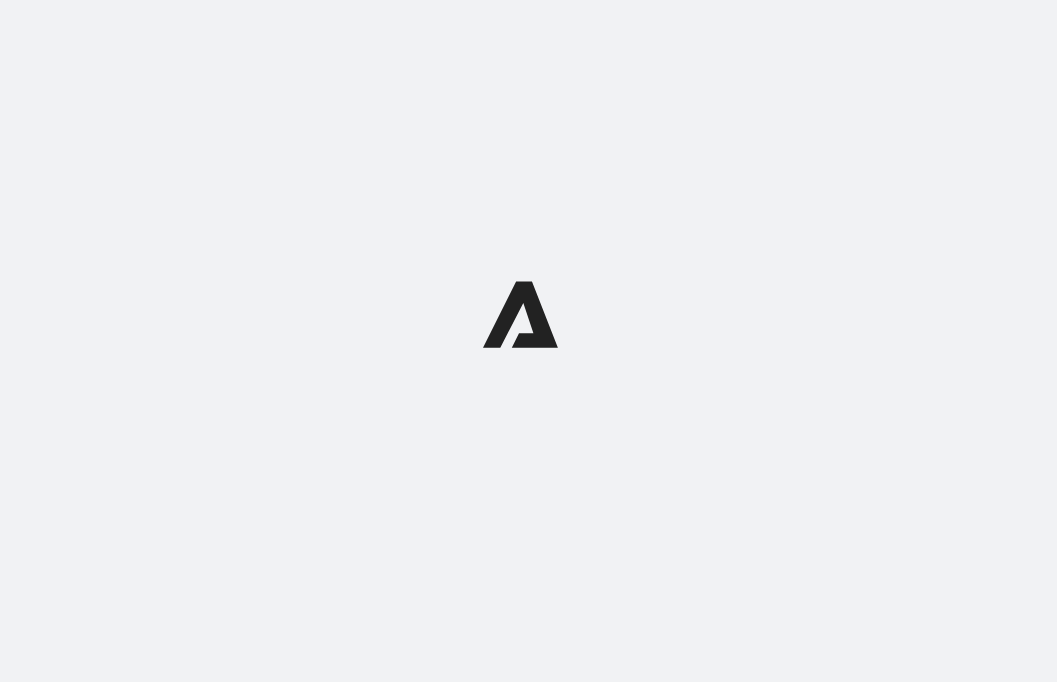 scroll, scrollTop: 0, scrollLeft: 0, axis: both 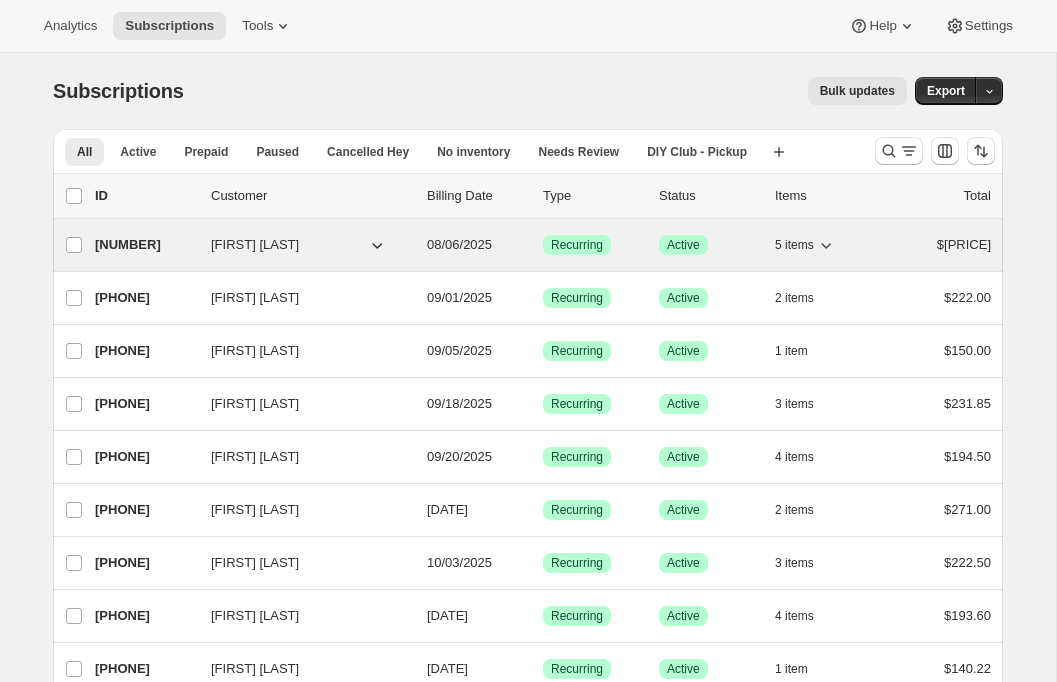 click on "[NUMBER]" at bounding box center [145, 245] 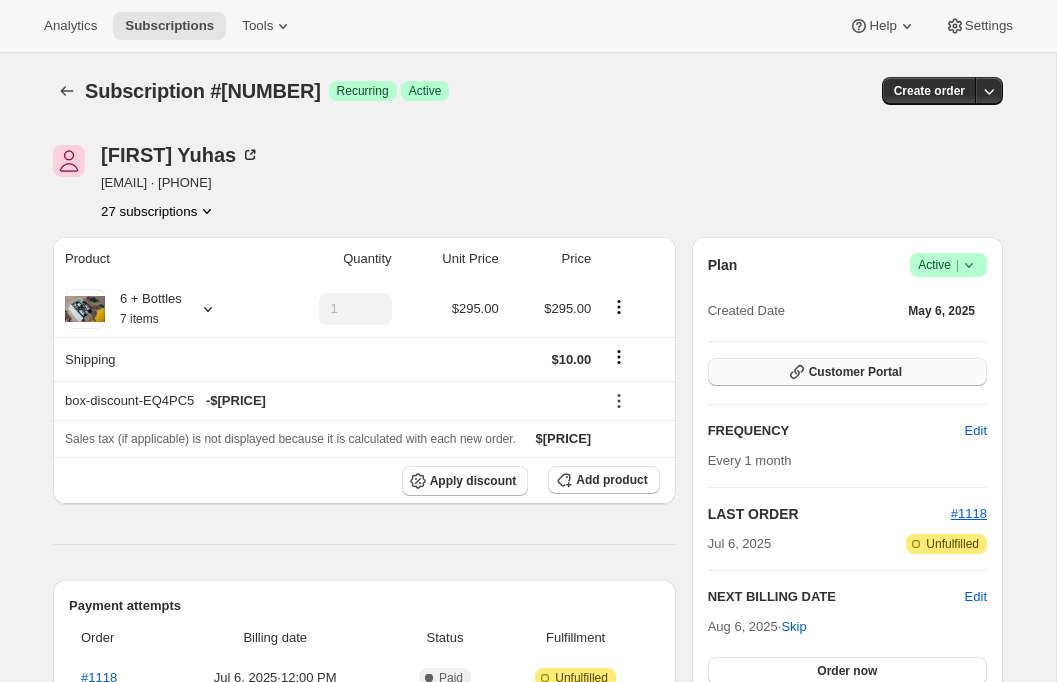 click on "Customer Portal" at bounding box center (855, 372) 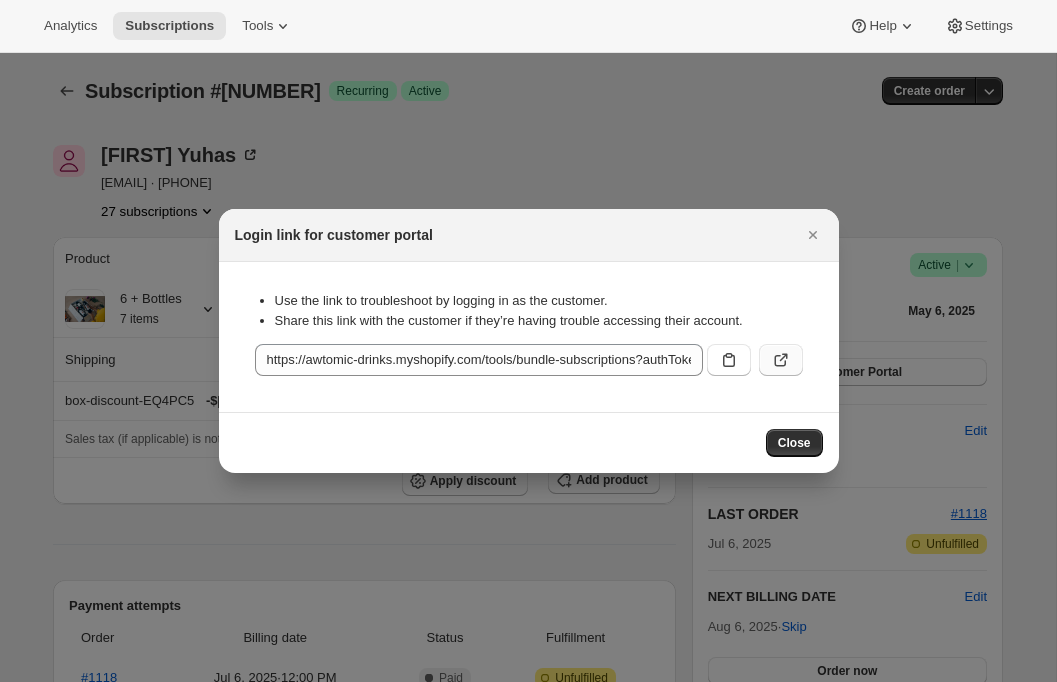 click 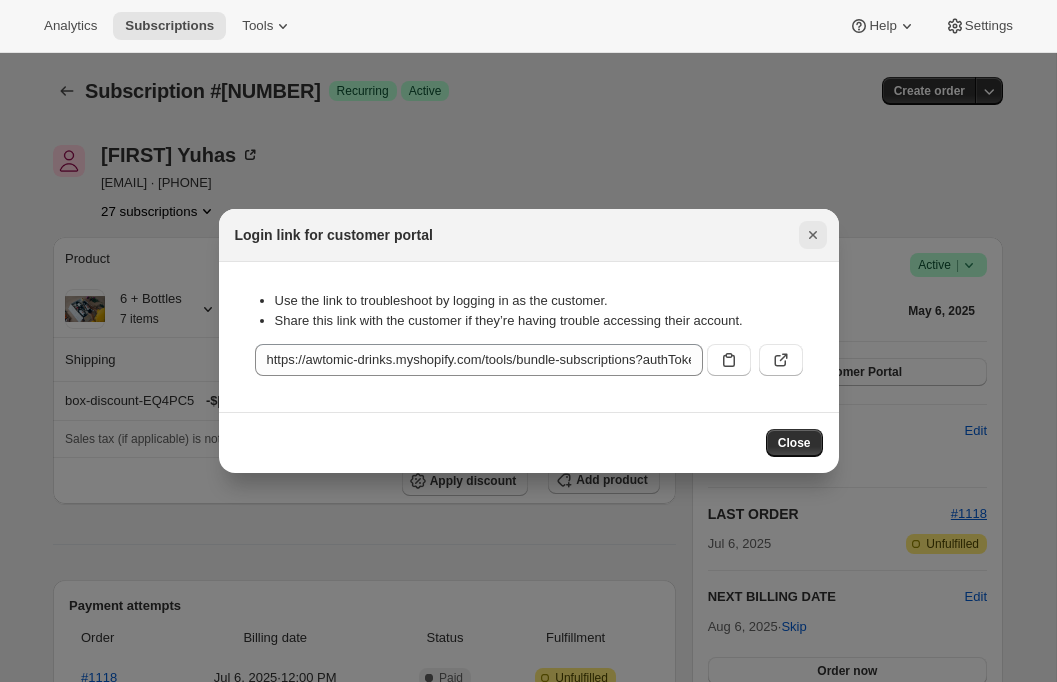 click 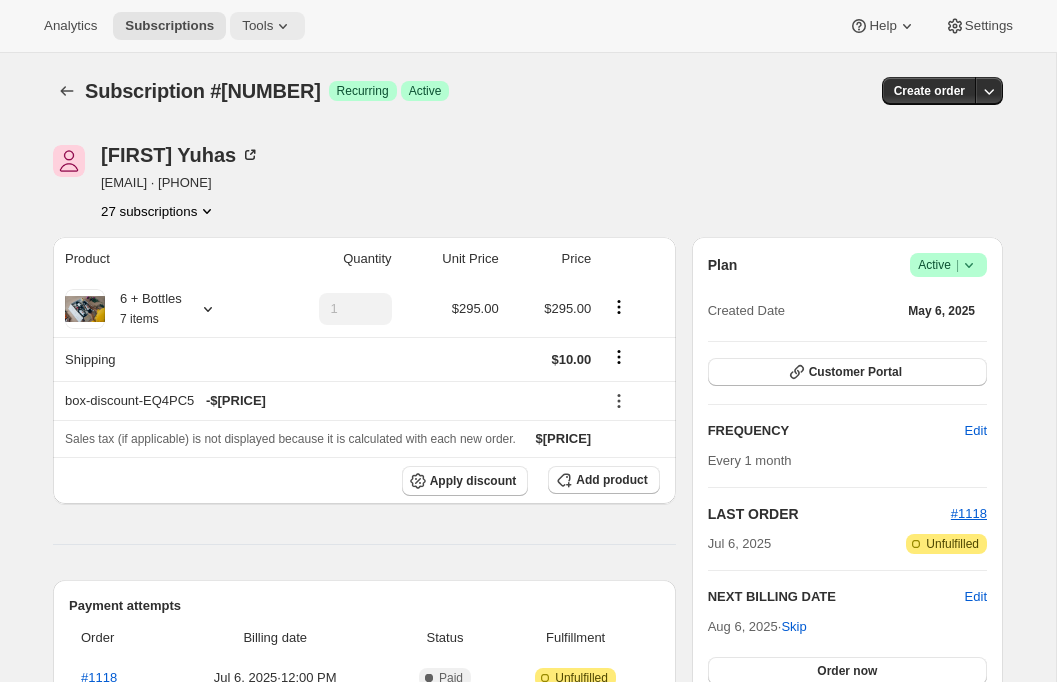 click 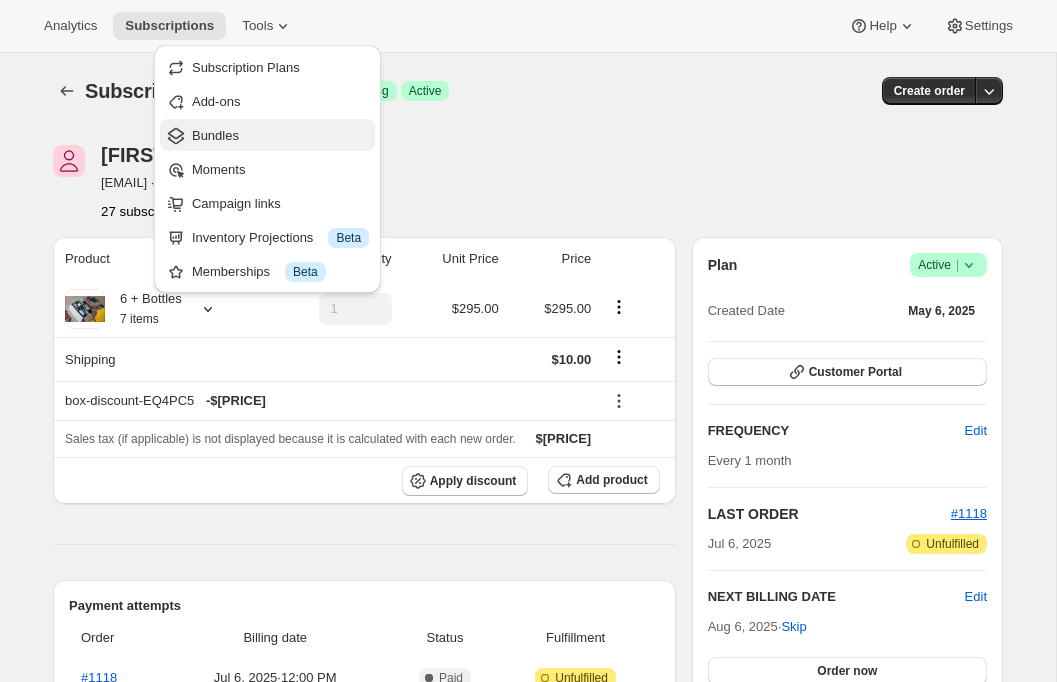 click on "Bundles" at bounding box center (280, 136) 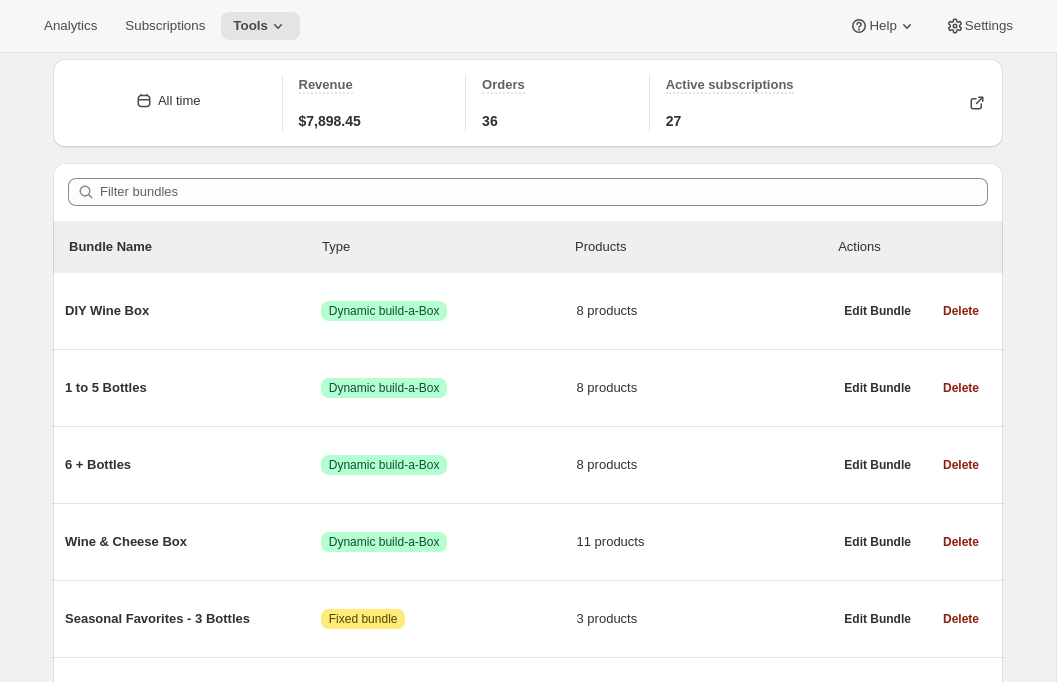 scroll, scrollTop: 71, scrollLeft: 0, axis: vertical 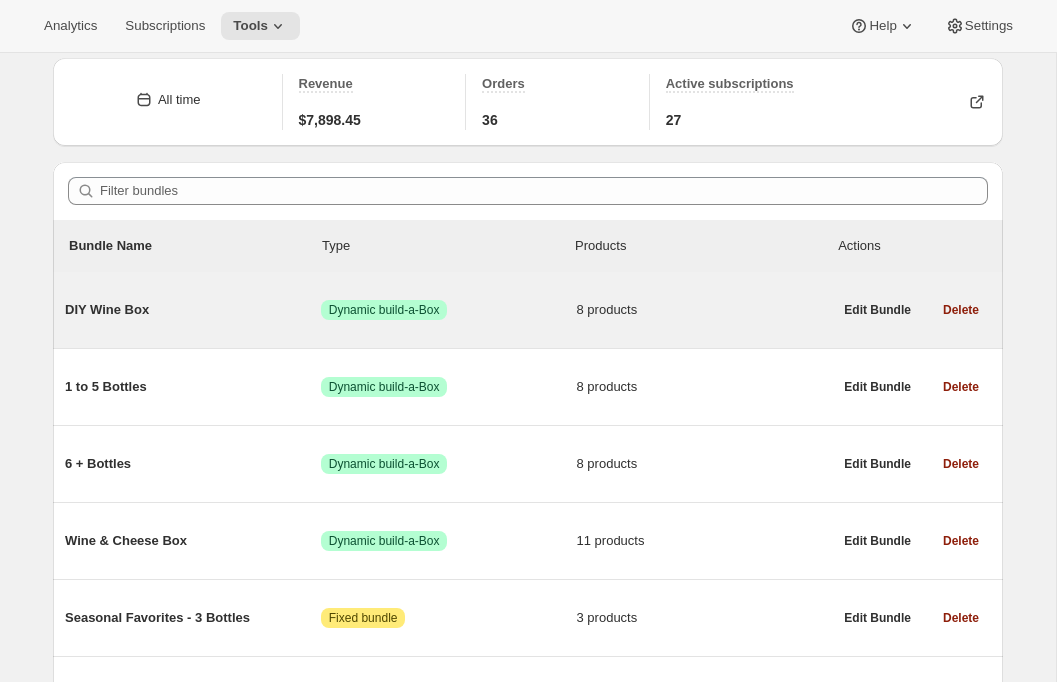 click on "DIY Wine Box Success Dynamic build-a-Box 8 products" at bounding box center [448, 310] 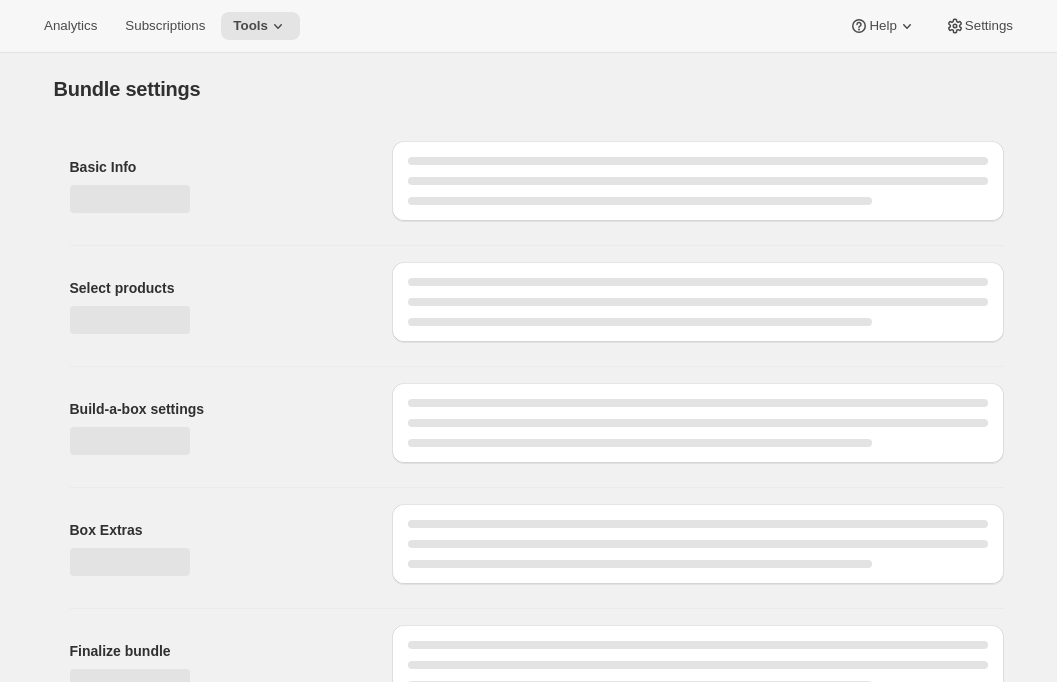 type on "DIY Wine Box" 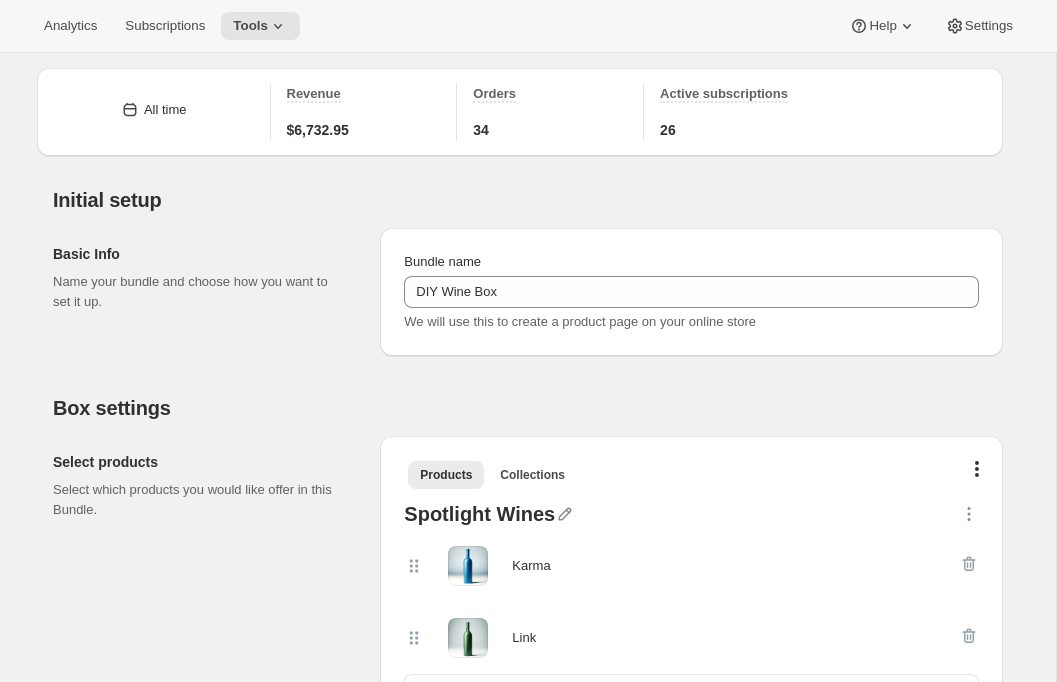 scroll, scrollTop: 0, scrollLeft: 0, axis: both 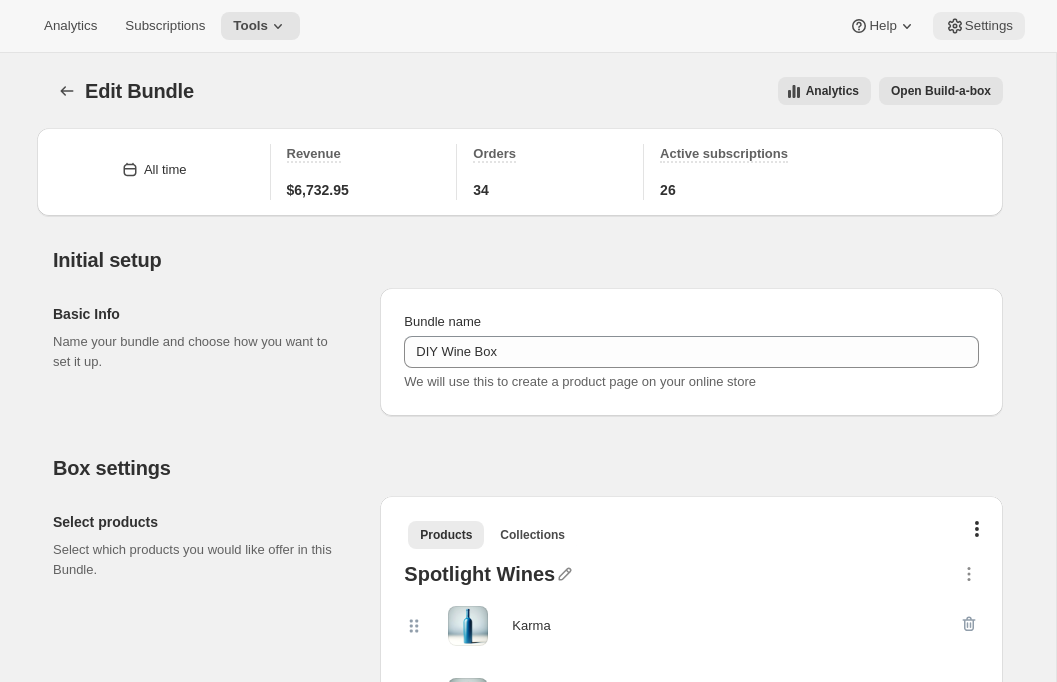 click on "Settings" at bounding box center (979, 26) 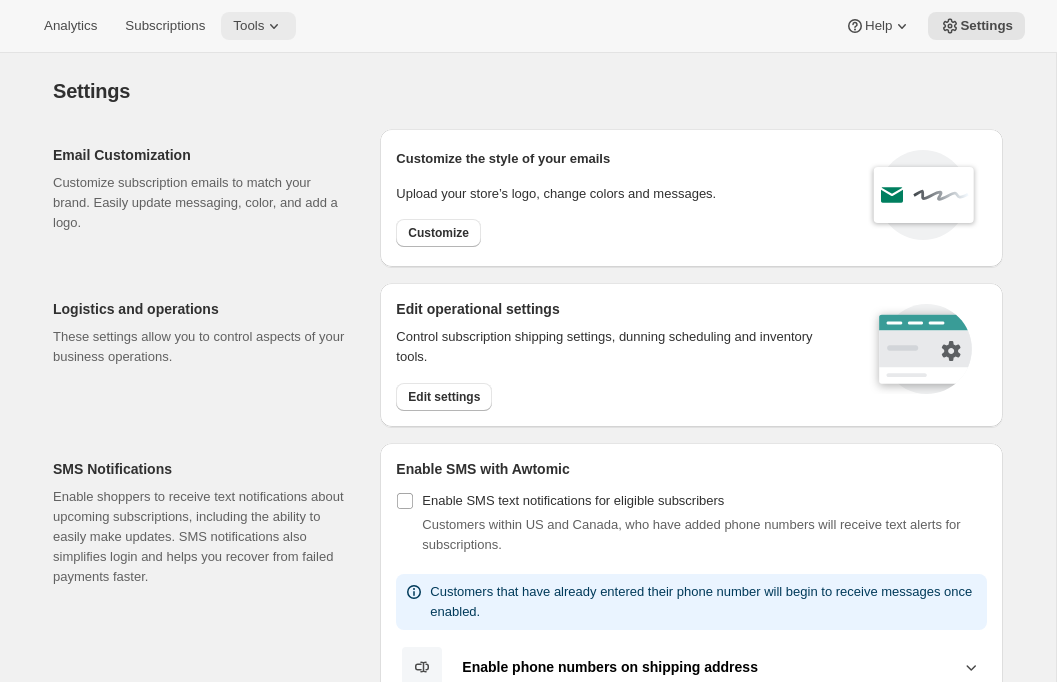 click on "Tools" at bounding box center [258, 26] 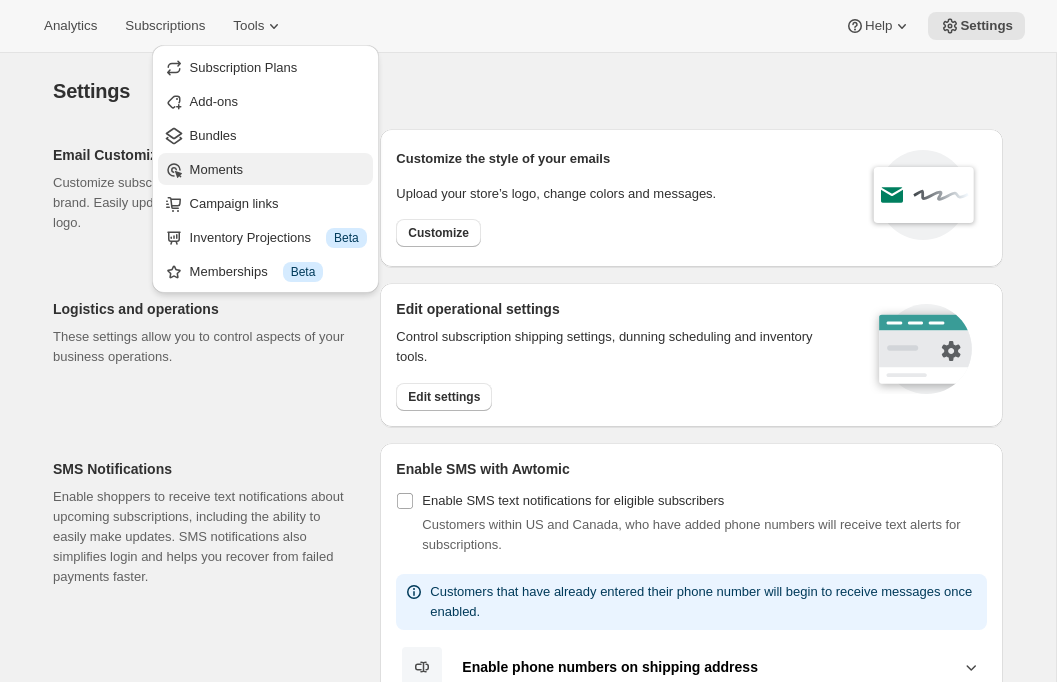 click on "Moments" at bounding box center [216, 169] 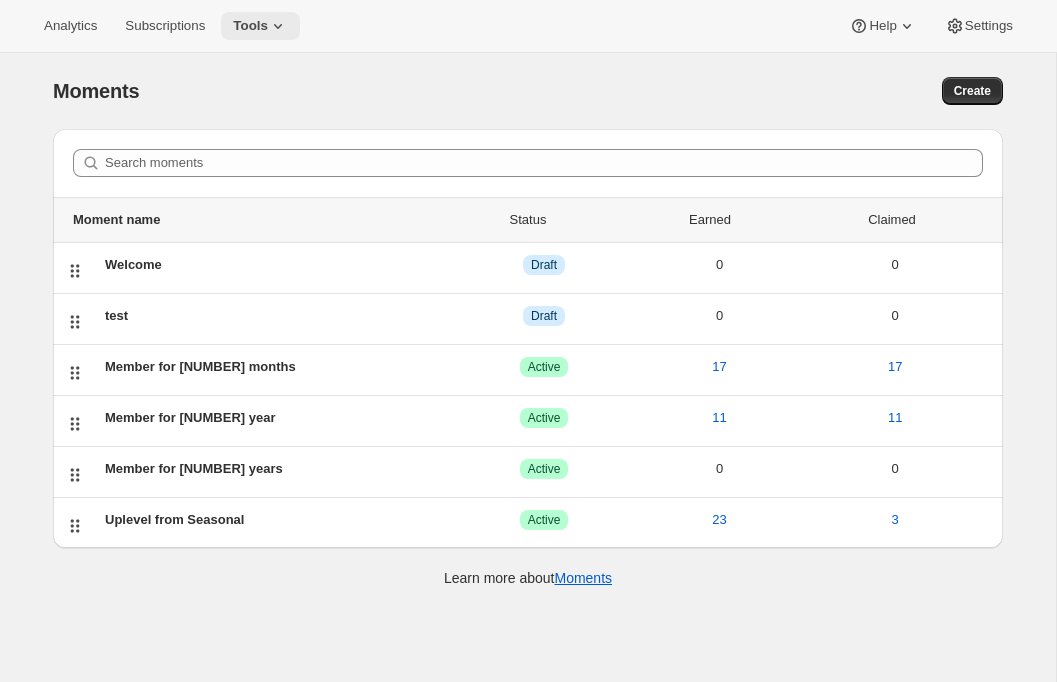 click on "Tools" at bounding box center [260, 26] 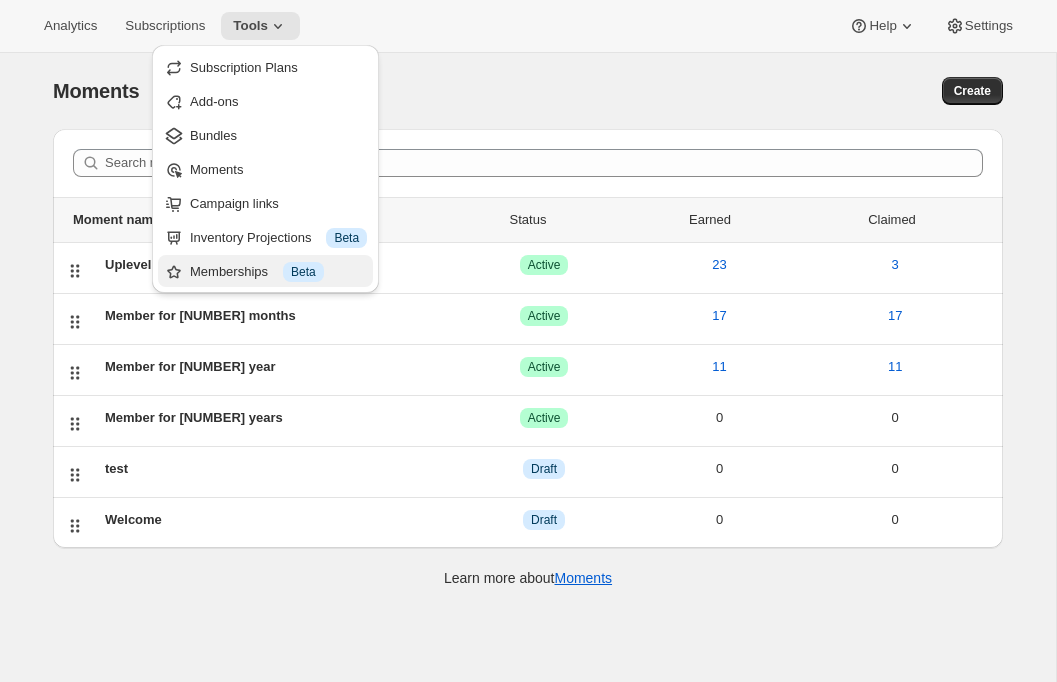 click on "Memberships Info Beta" at bounding box center (265, 271) 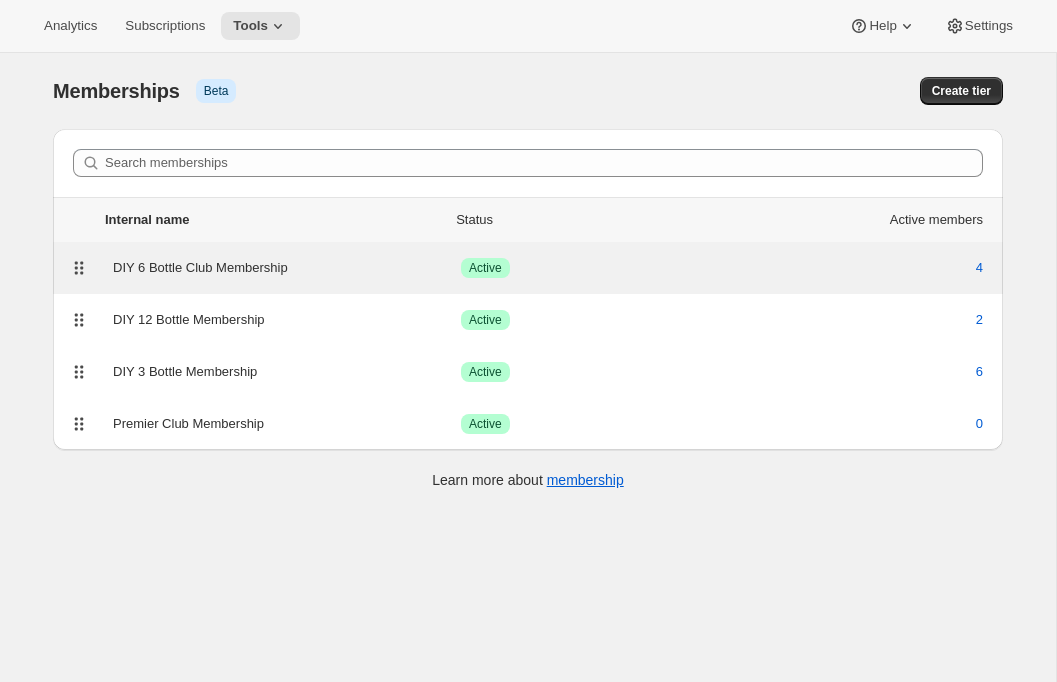 click on "DIY 6 Bottle Club Membership Success Active 4" at bounding box center [528, 268] 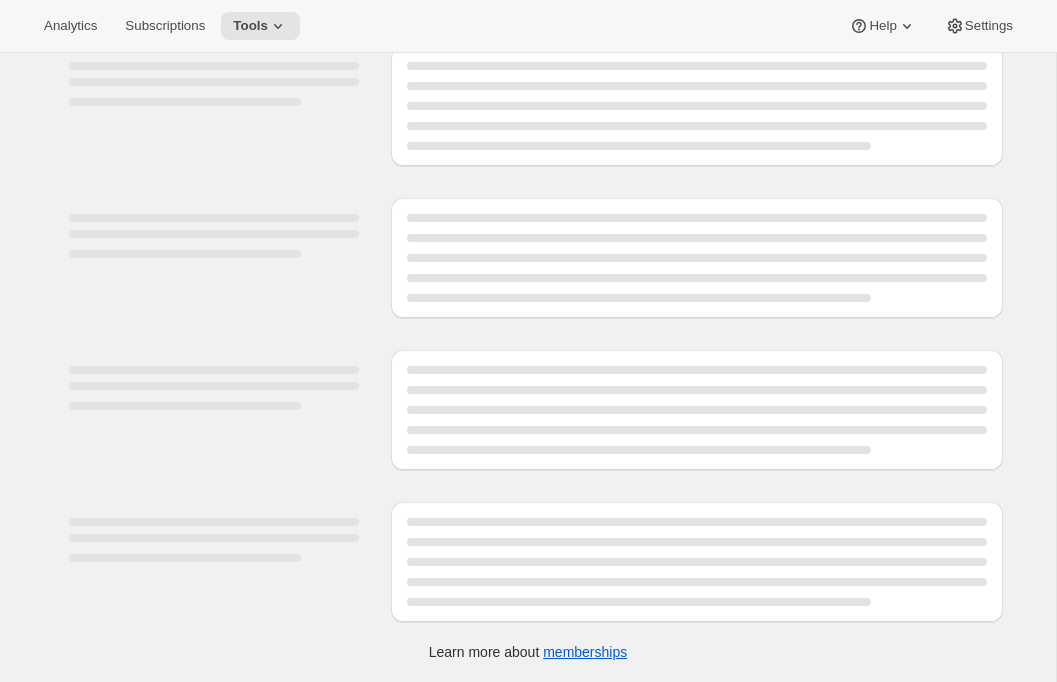 select on "variants" 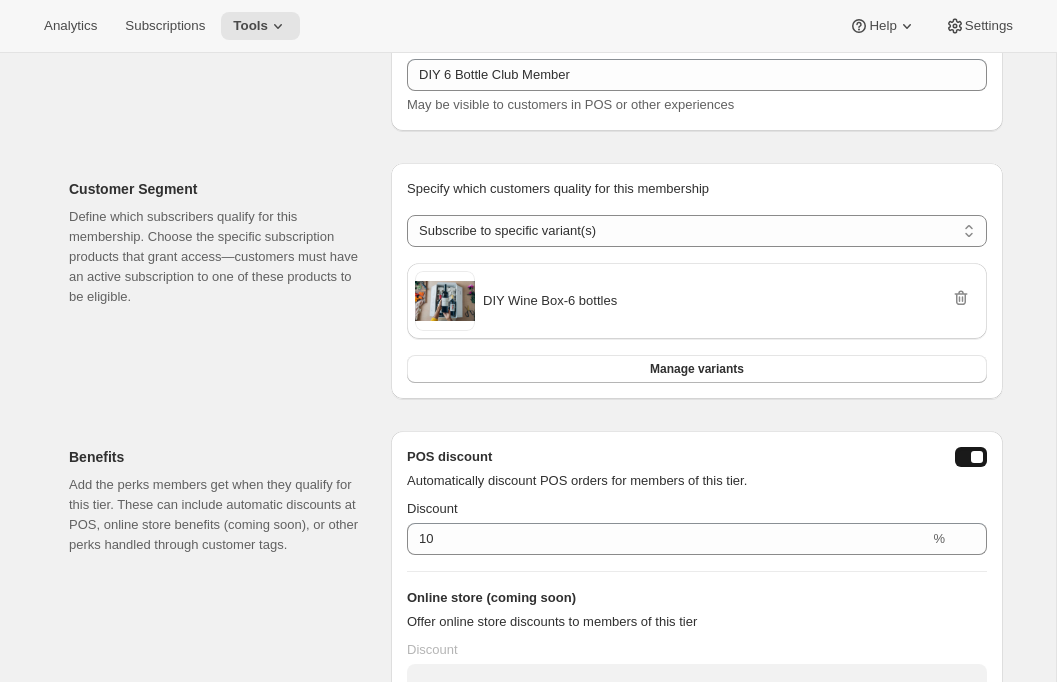 scroll, scrollTop: 111, scrollLeft: 0, axis: vertical 